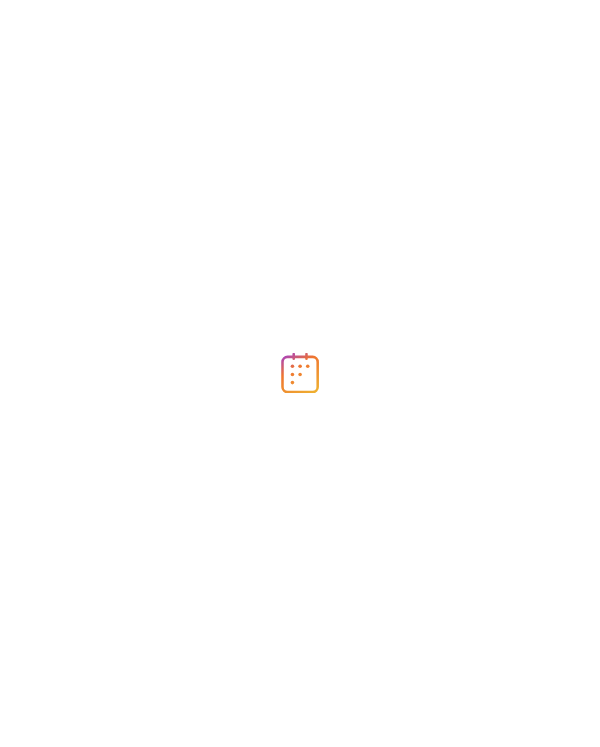 scroll, scrollTop: 0, scrollLeft: 0, axis: both 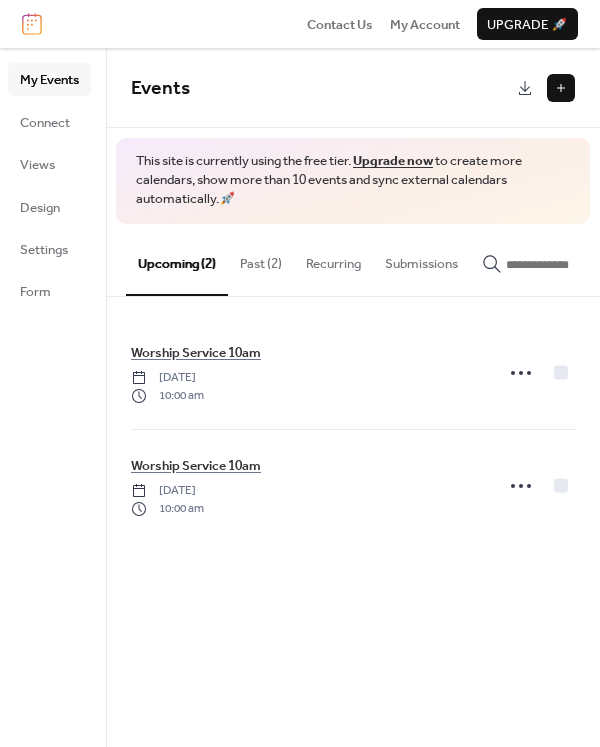 click on "Past  (2)" at bounding box center (261, 259) 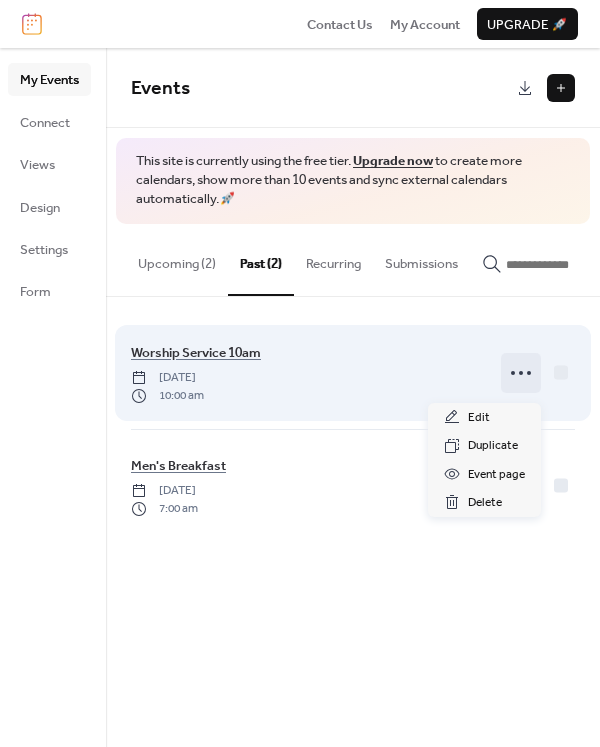 click 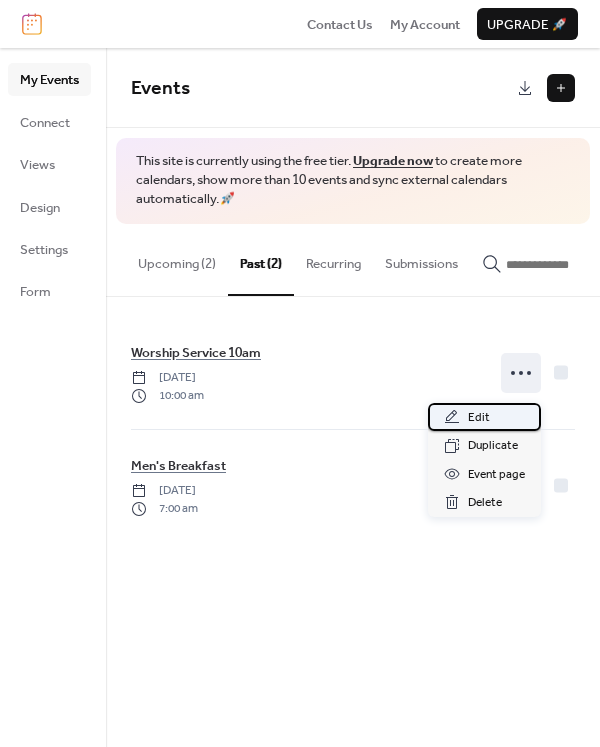 click on "Edit" at bounding box center [479, 418] 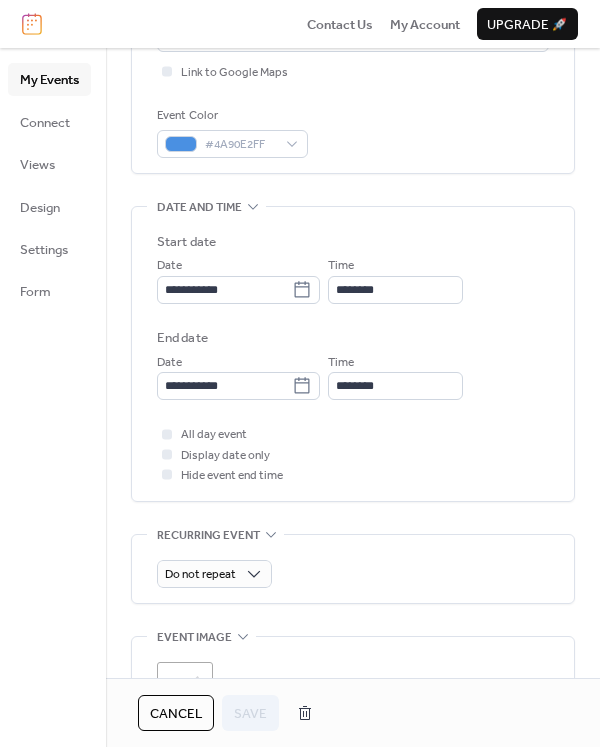 scroll, scrollTop: 500, scrollLeft: 0, axis: vertical 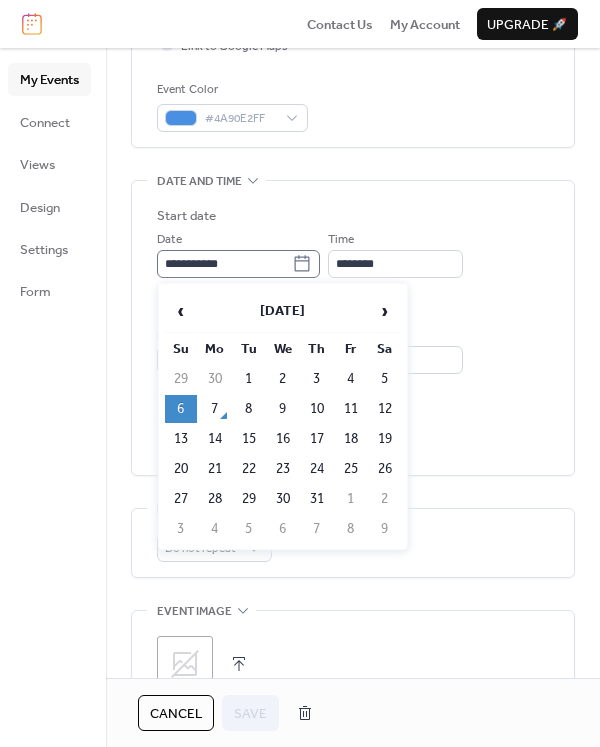 click 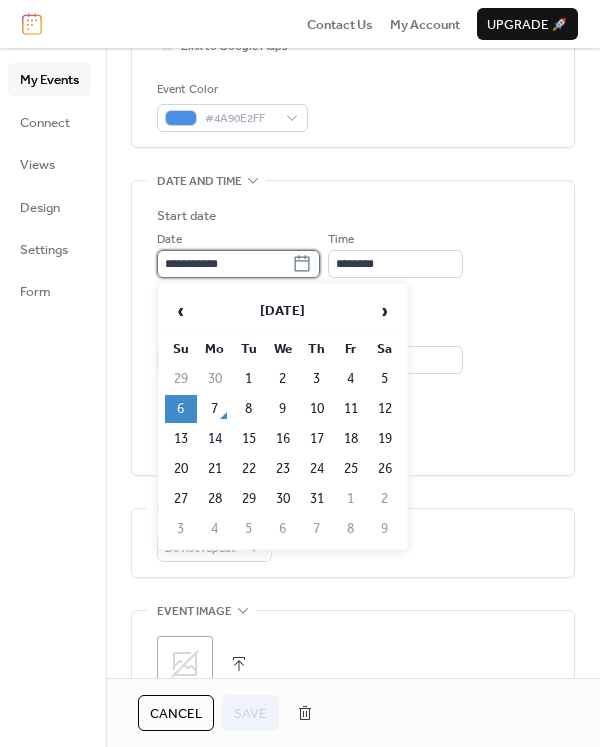 click on "**********" at bounding box center [224, 264] 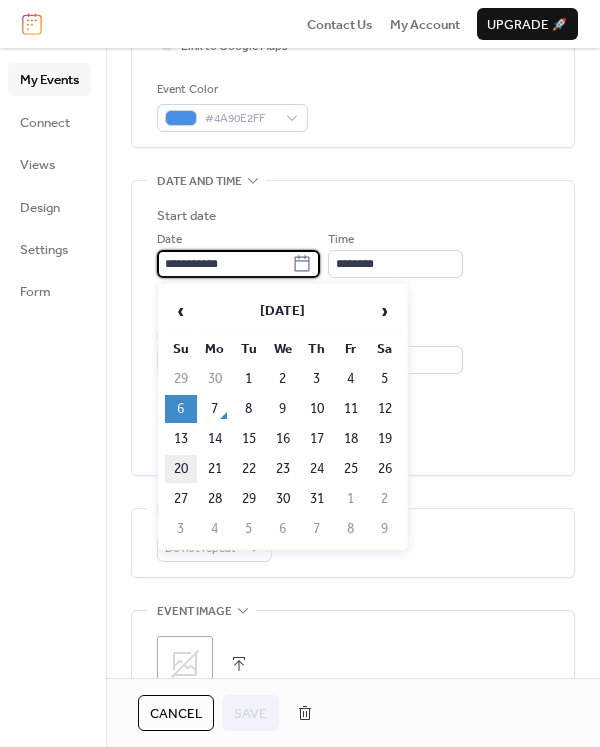 click on "20" at bounding box center (181, 469) 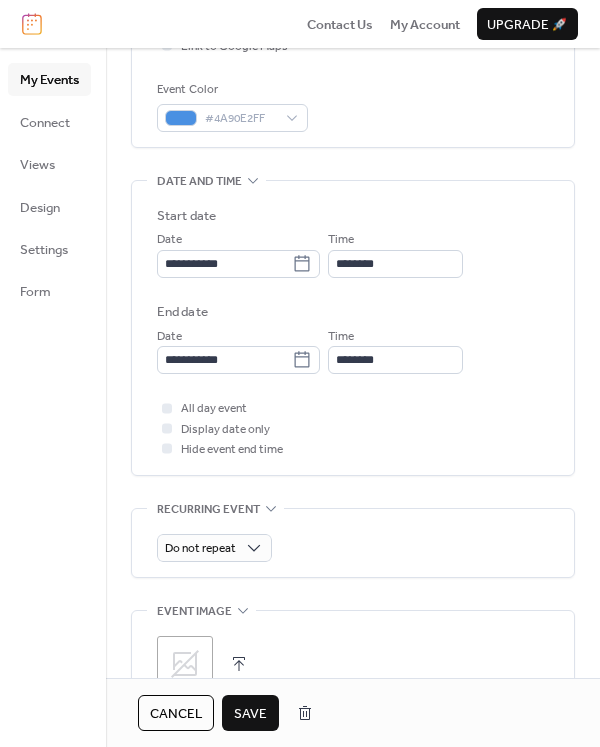 click on "Save" at bounding box center [250, 714] 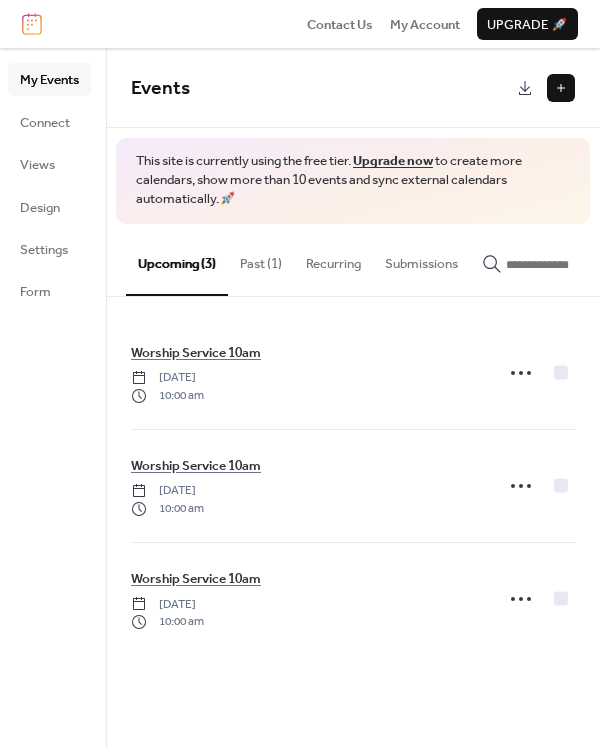 click on "Past  (1)" at bounding box center [261, 259] 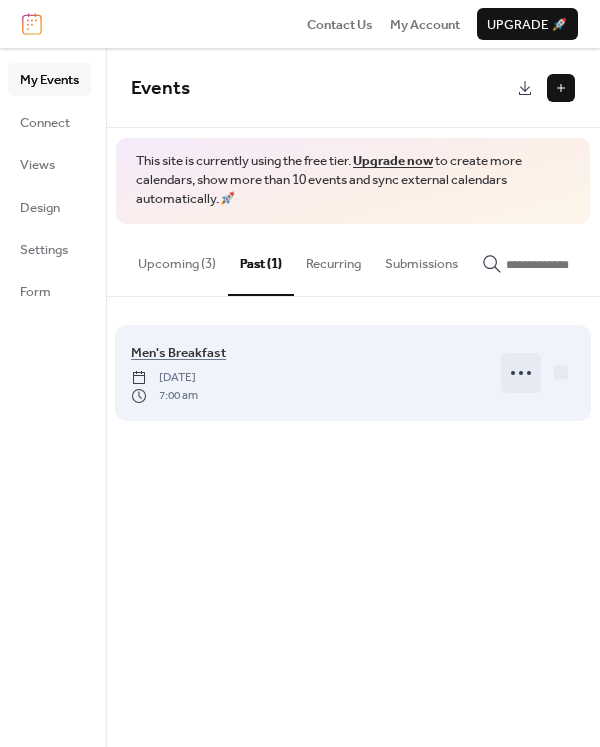 click 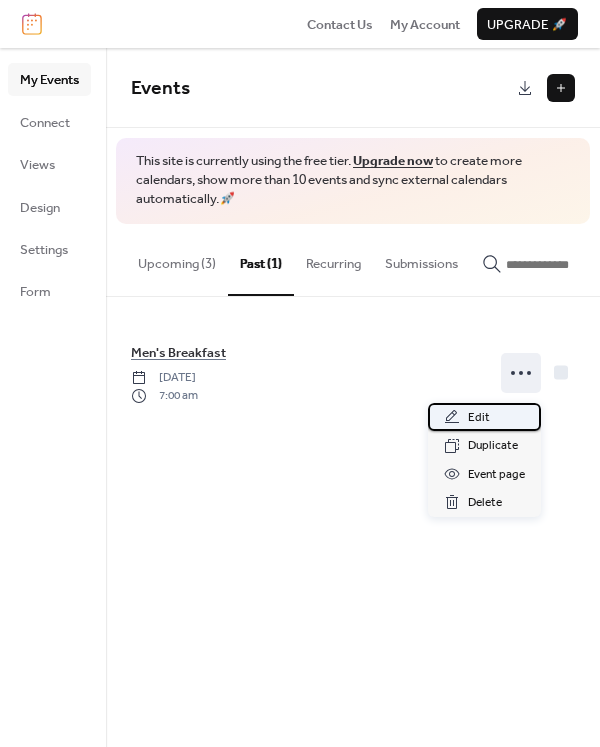click on "Edit" at bounding box center (479, 418) 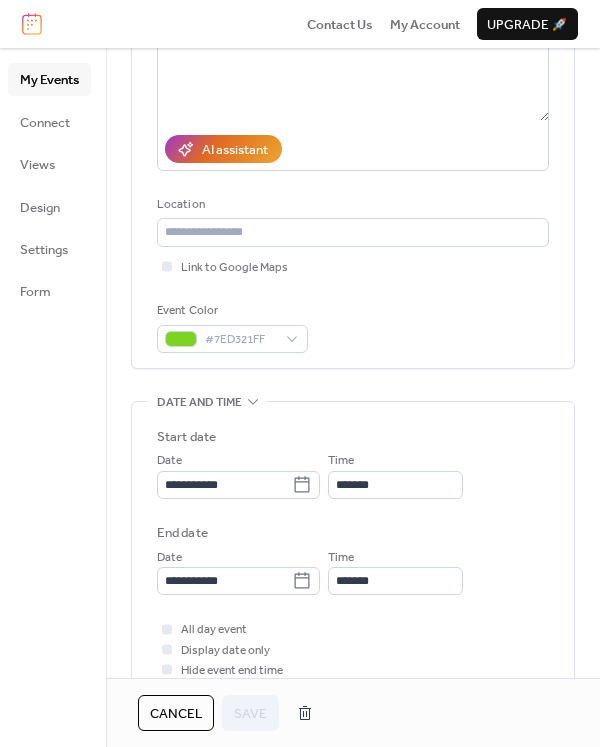 scroll, scrollTop: 300, scrollLeft: 0, axis: vertical 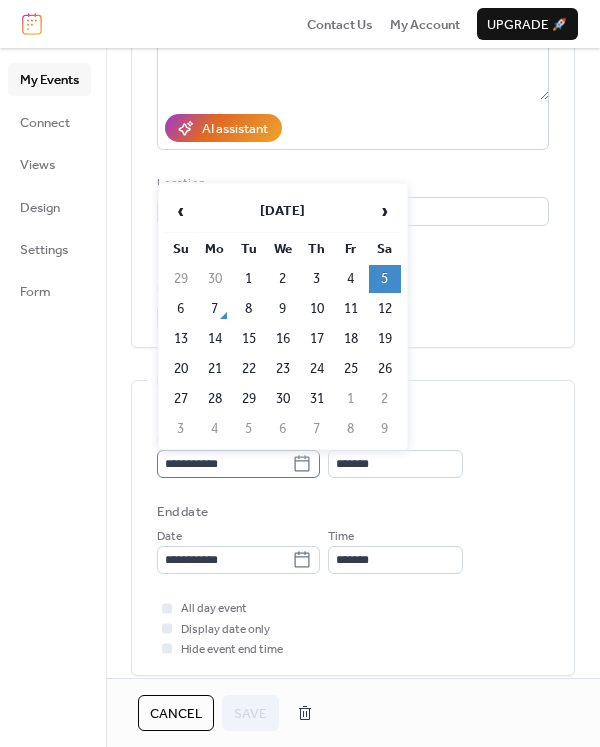 click 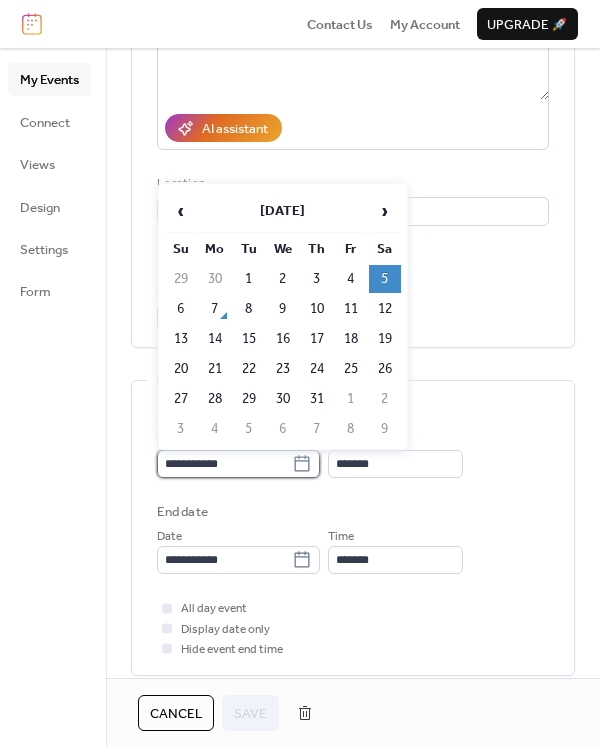 click on "**********" at bounding box center [224, 464] 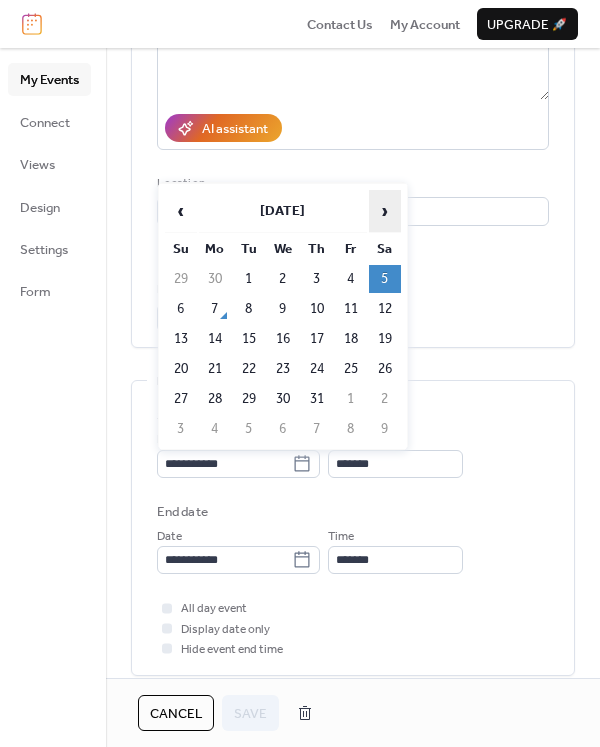 click on "›" at bounding box center (385, 211) 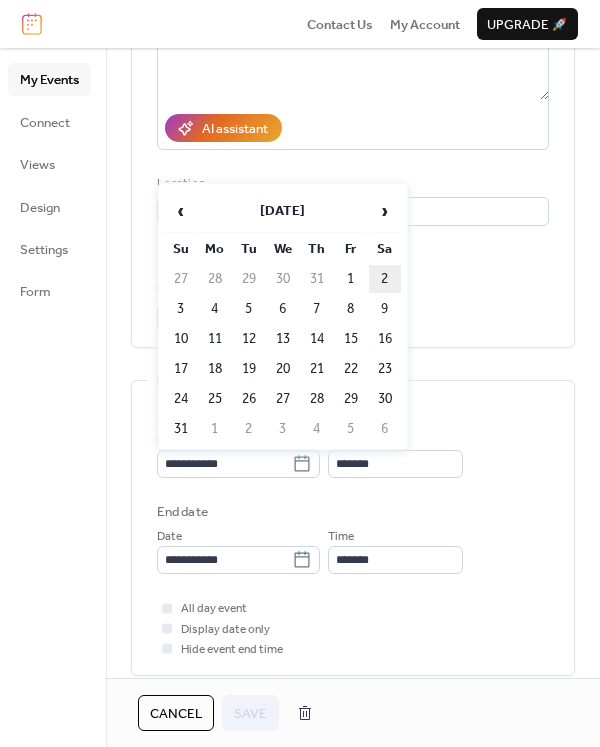 click on "2" at bounding box center (385, 279) 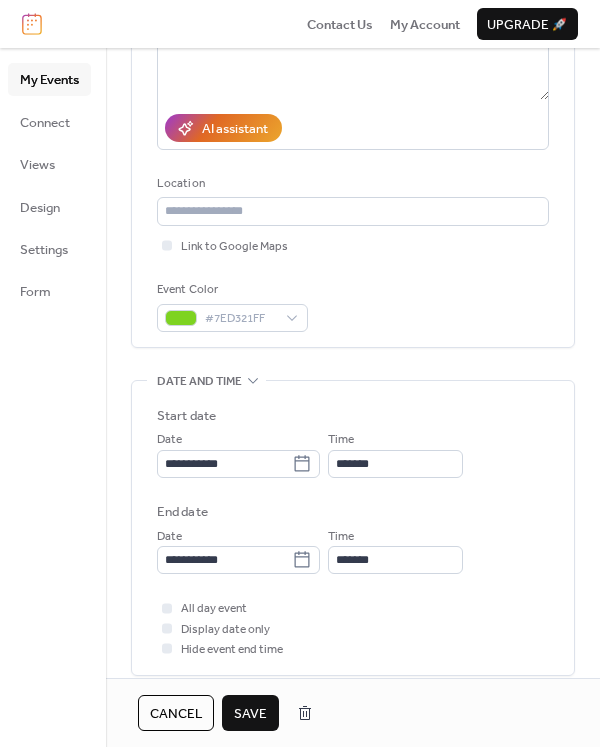click on "Save" at bounding box center (250, 714) 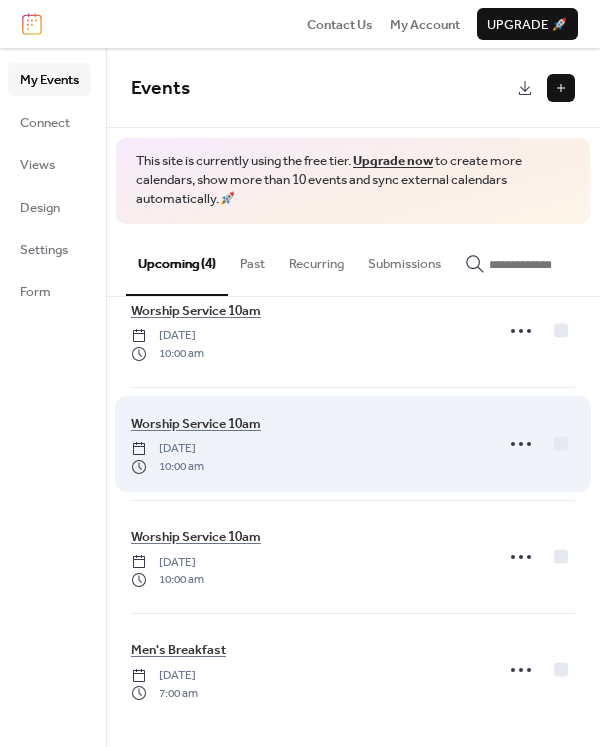 scroll, scrollTop: 0, scrollLeft: 0, axis: both 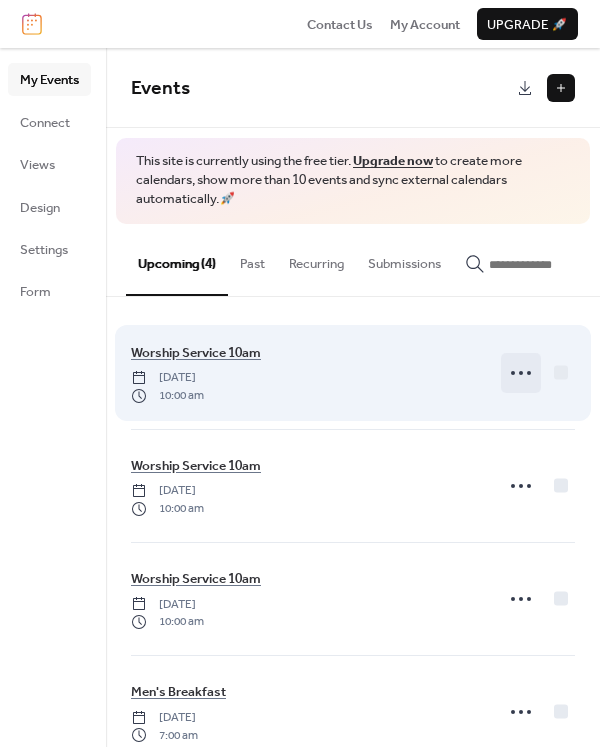 click 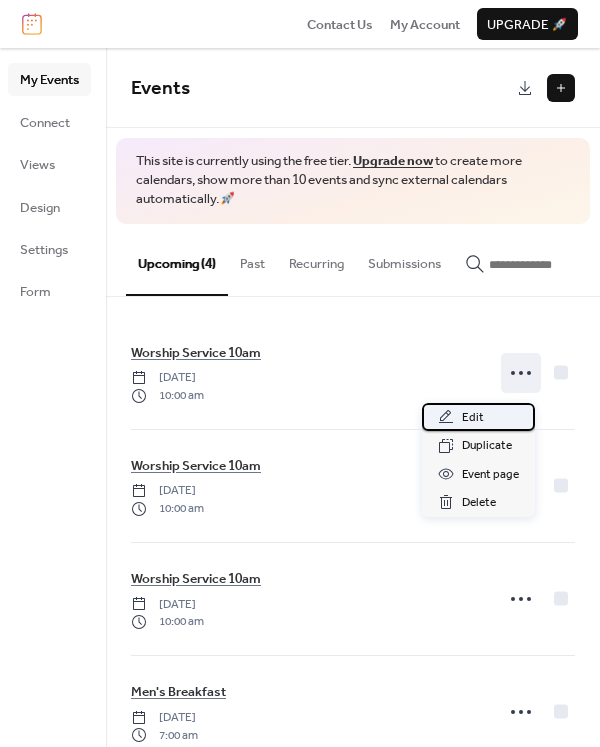 click on "Edit" at bounding box center (473, 418) 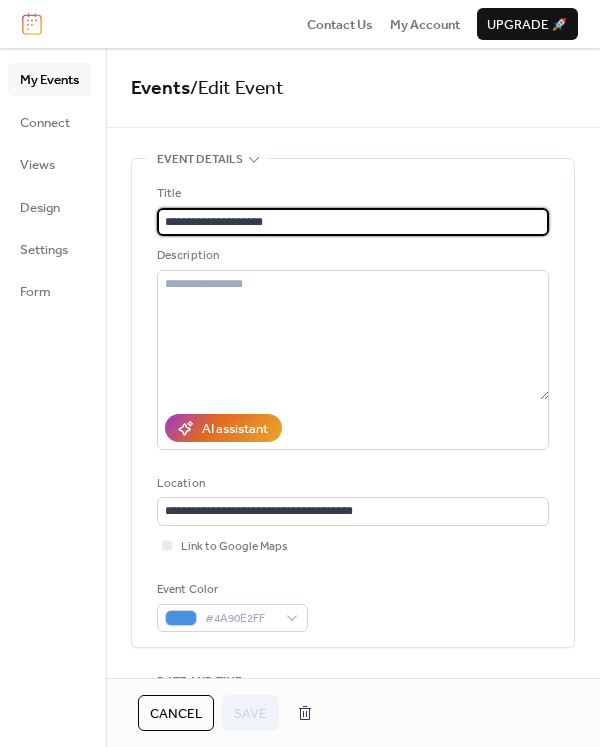 drag, startPoint x: 338, startPoint y: 214, endPoint x: 40, endPoint y: 230, distance: 298.42923 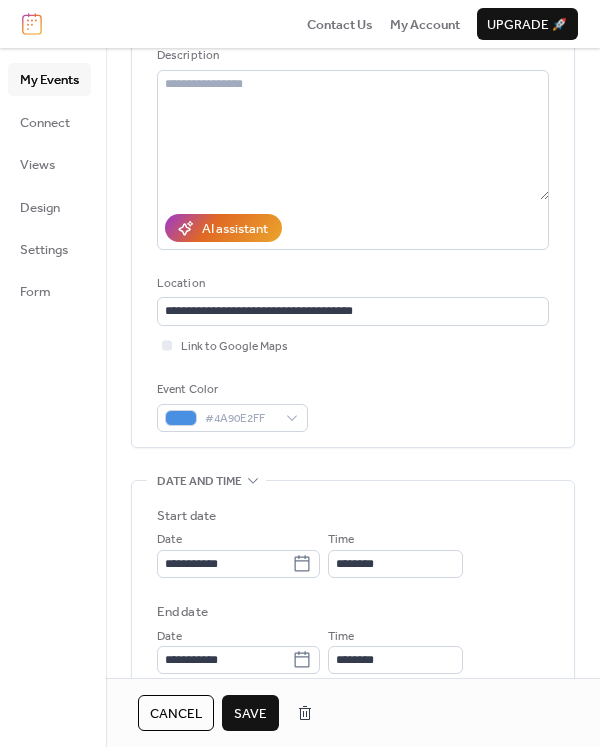 scroll, scrollTop: 300, scrollLeft: 0, axis: vertical 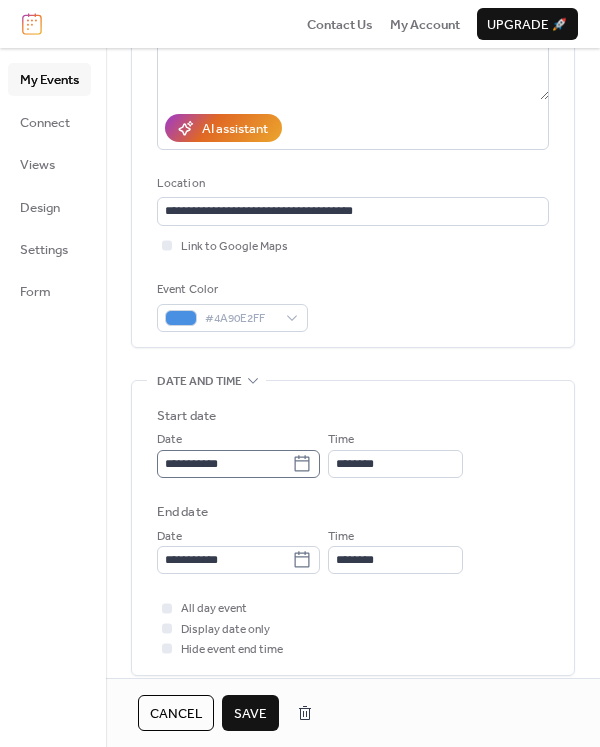 type on "**********" 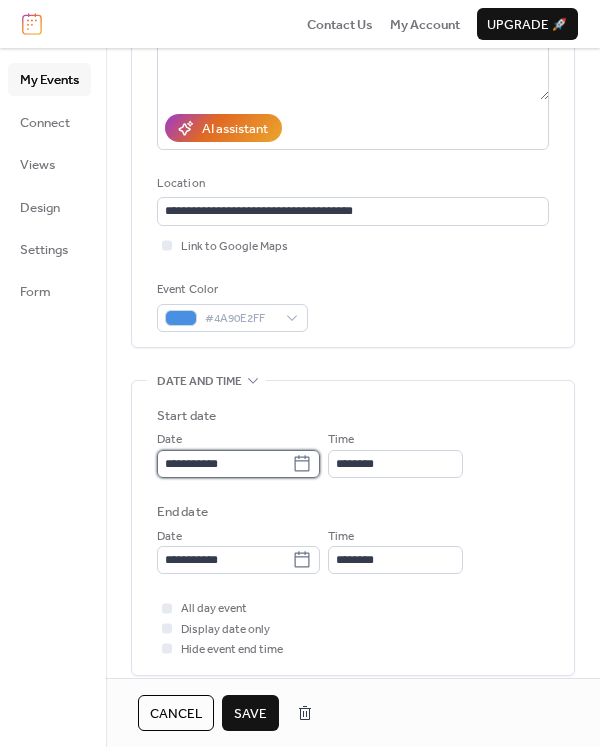 click on "**********" at bounding box center [224, 464] 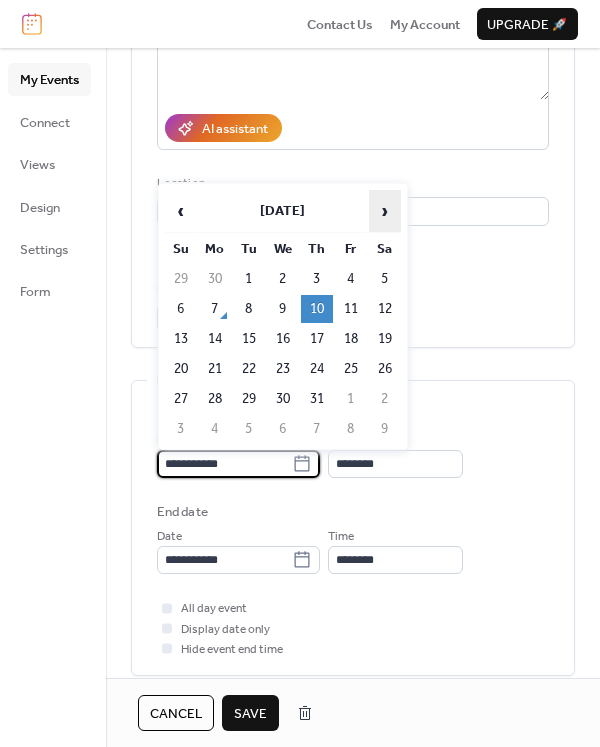 click on "›" at bounding box center [385, 211] 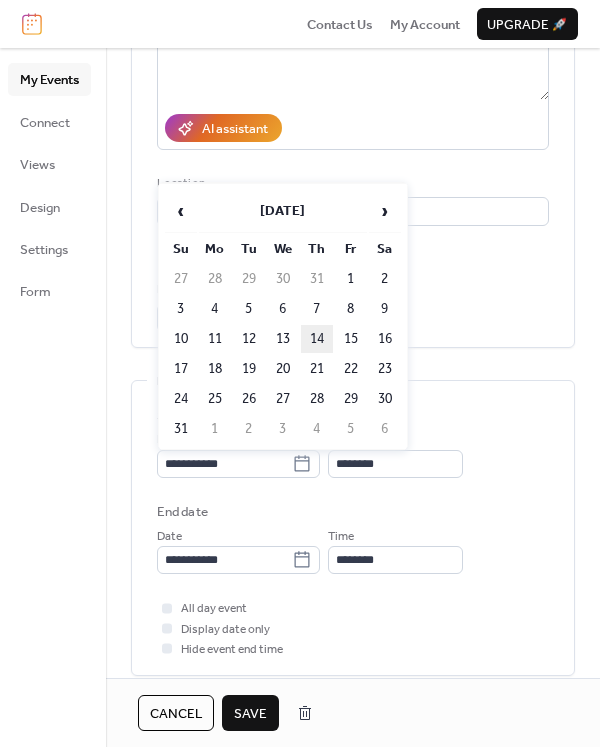 click on "14" at bounding box center [317, 339] 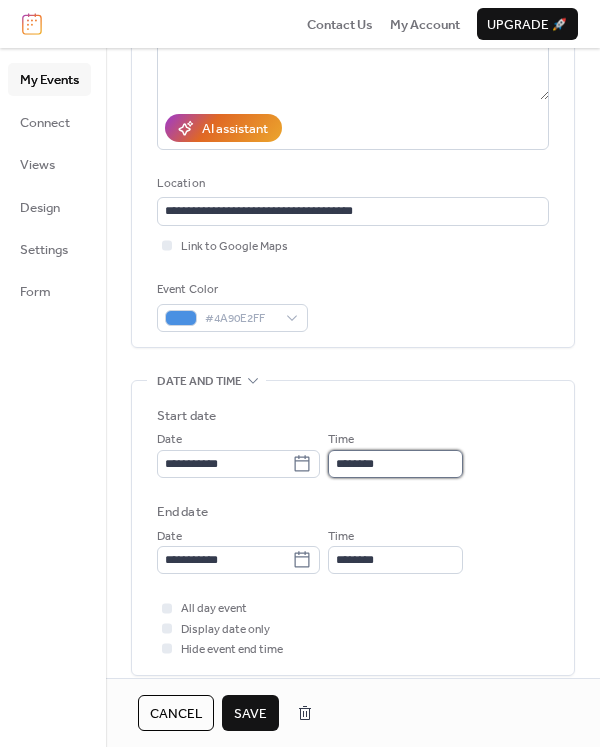click on "********" at bounding box center [395, 464] 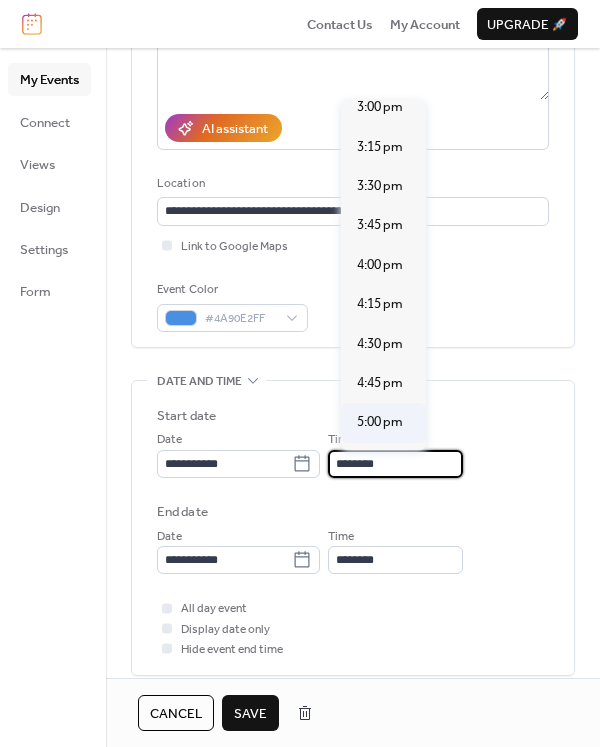 scroll, scrollTop: 2476, scrollLeft: 0, axis: vertical 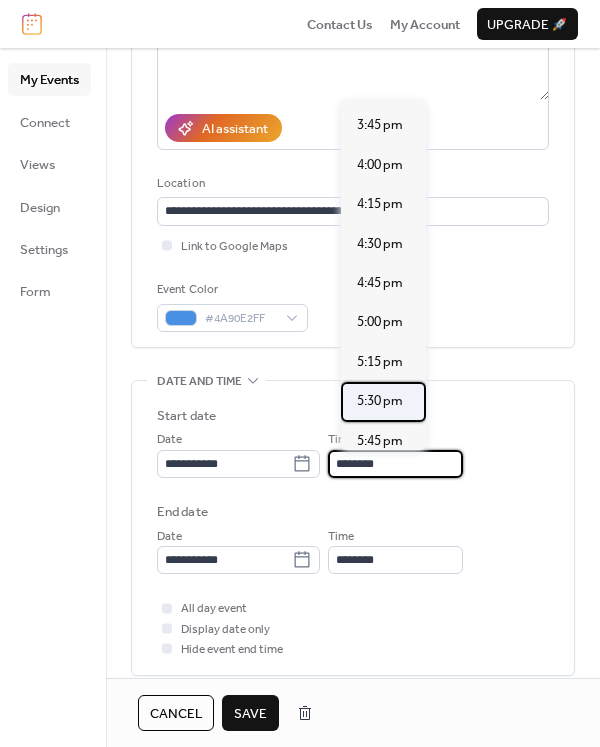 click on "5:30 pm" at bounding box center [380, 401] 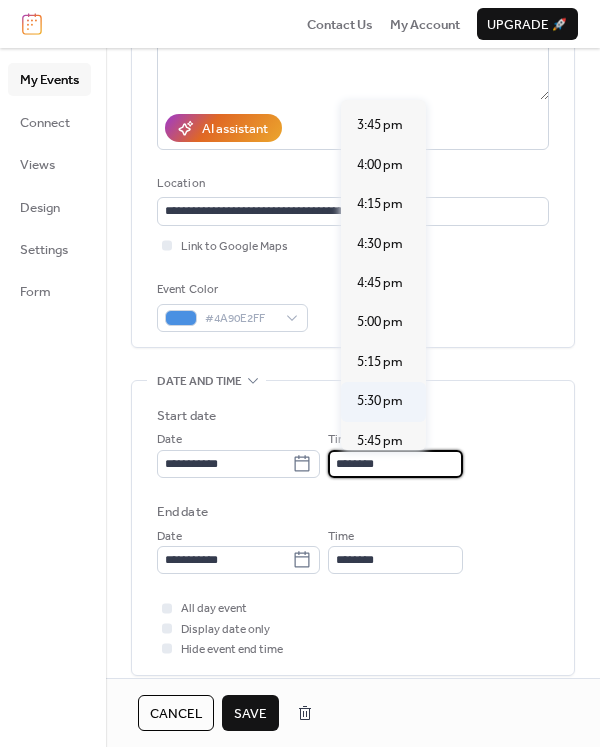 type on "*******" 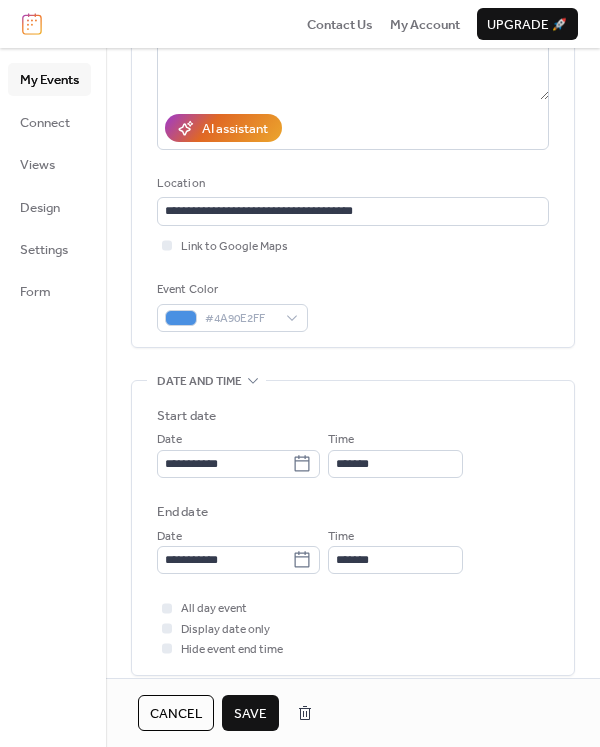 click on "Save" at bounding box center [250, 714] 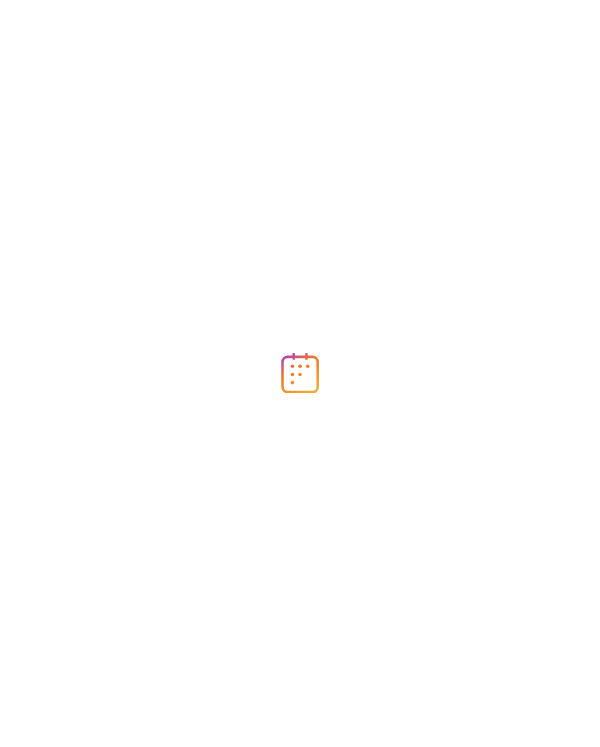 scroll, scrollTop: 0, scrollLeft: 0, axis: both 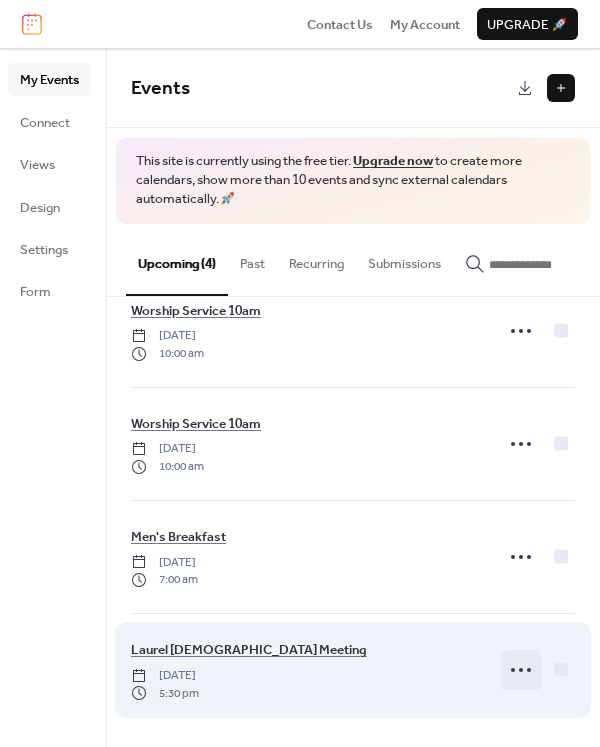click 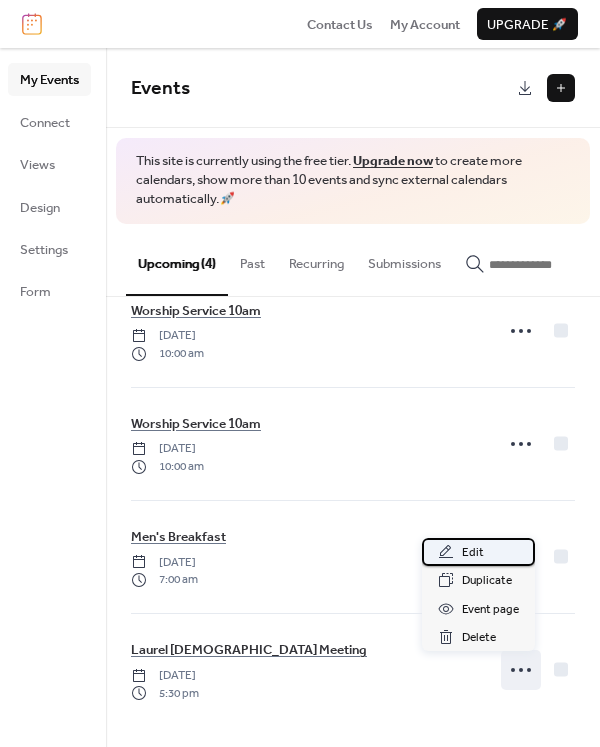 click on "Edit" at bounding box center [473, 553] 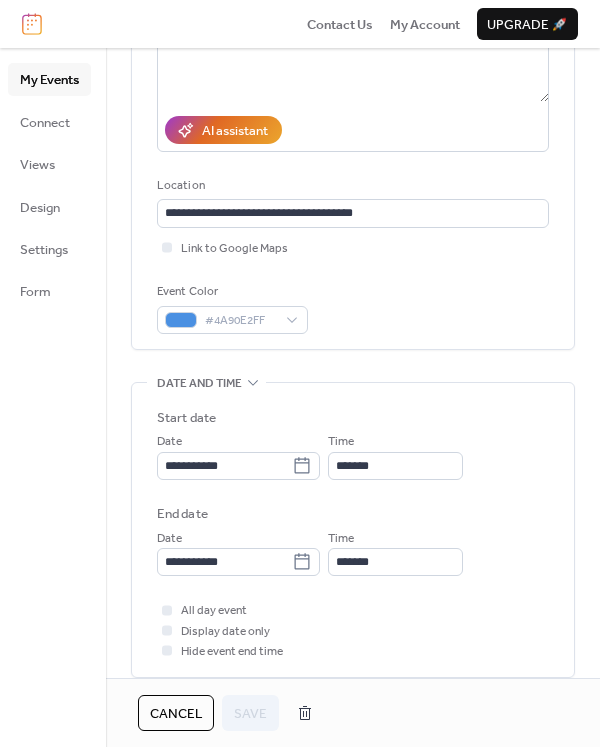 scroll, scrollTop: 300, scrollLeft: 0, axis: vertical 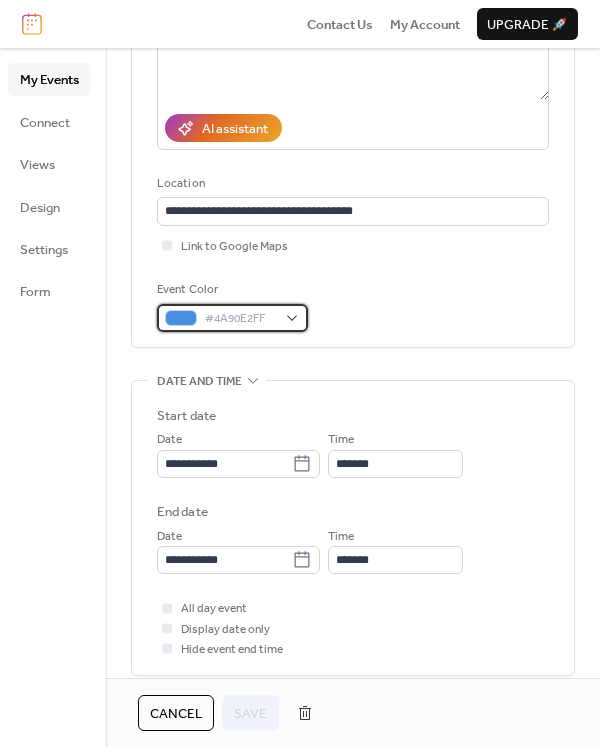click on "#4A90E2FF" at bounding box center (232, 318) 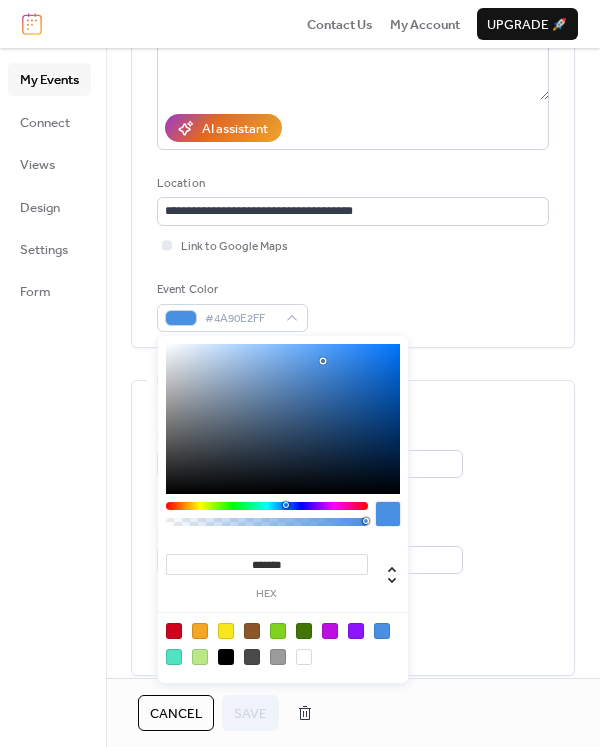 click at bounding box center [174, 631] 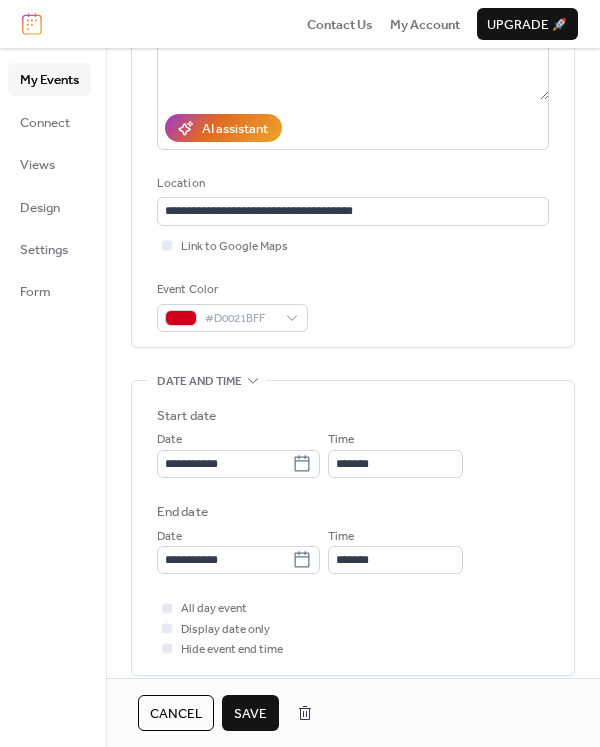 click on "Save" at bounding box center (250, 714) 